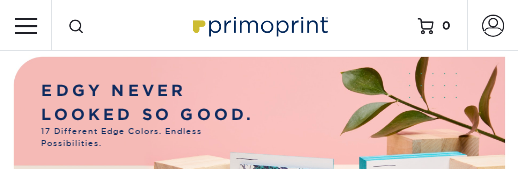 scroll, scrollTop: 0, scrollLeft: 0, axis: both 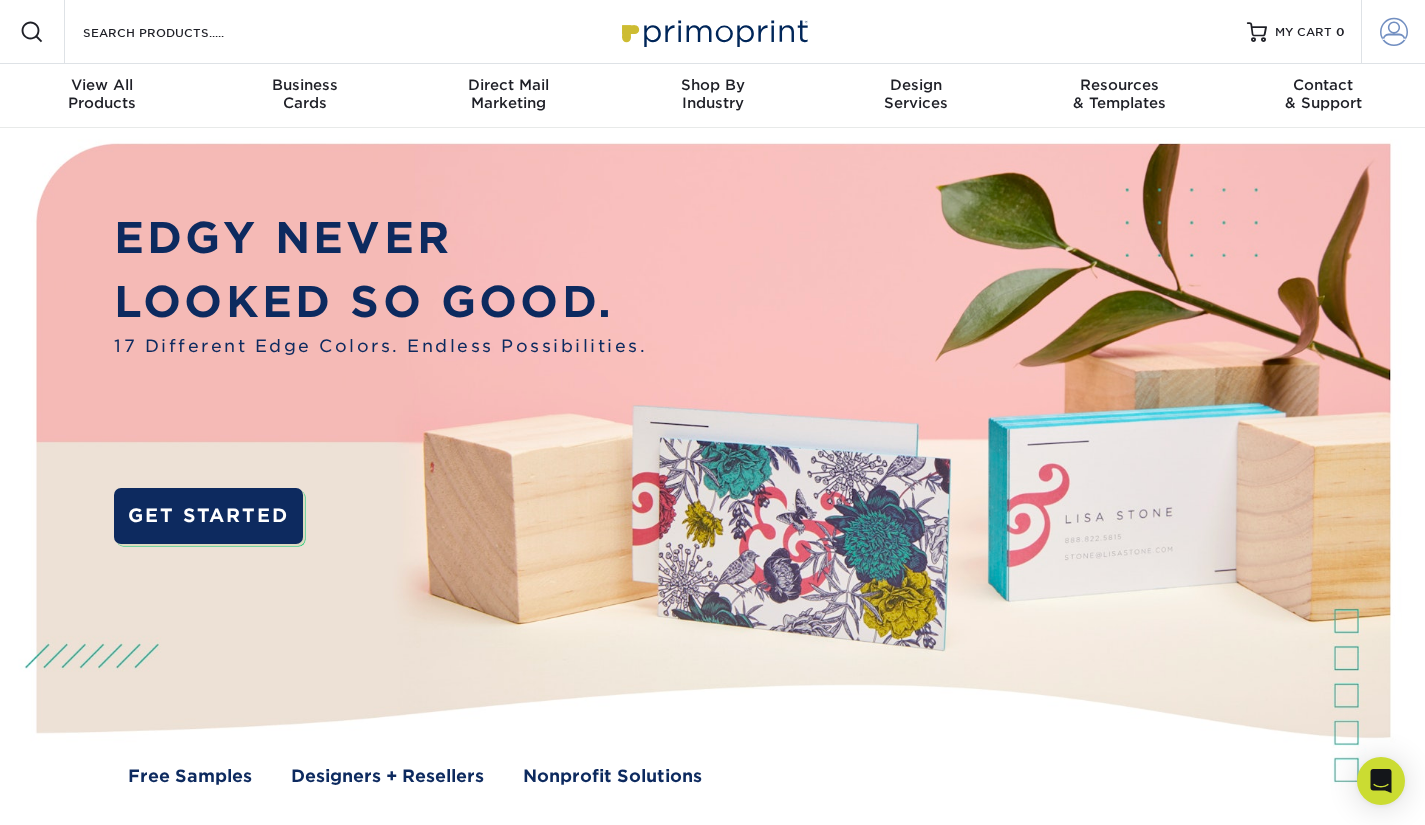 type on "[EMAIL]" 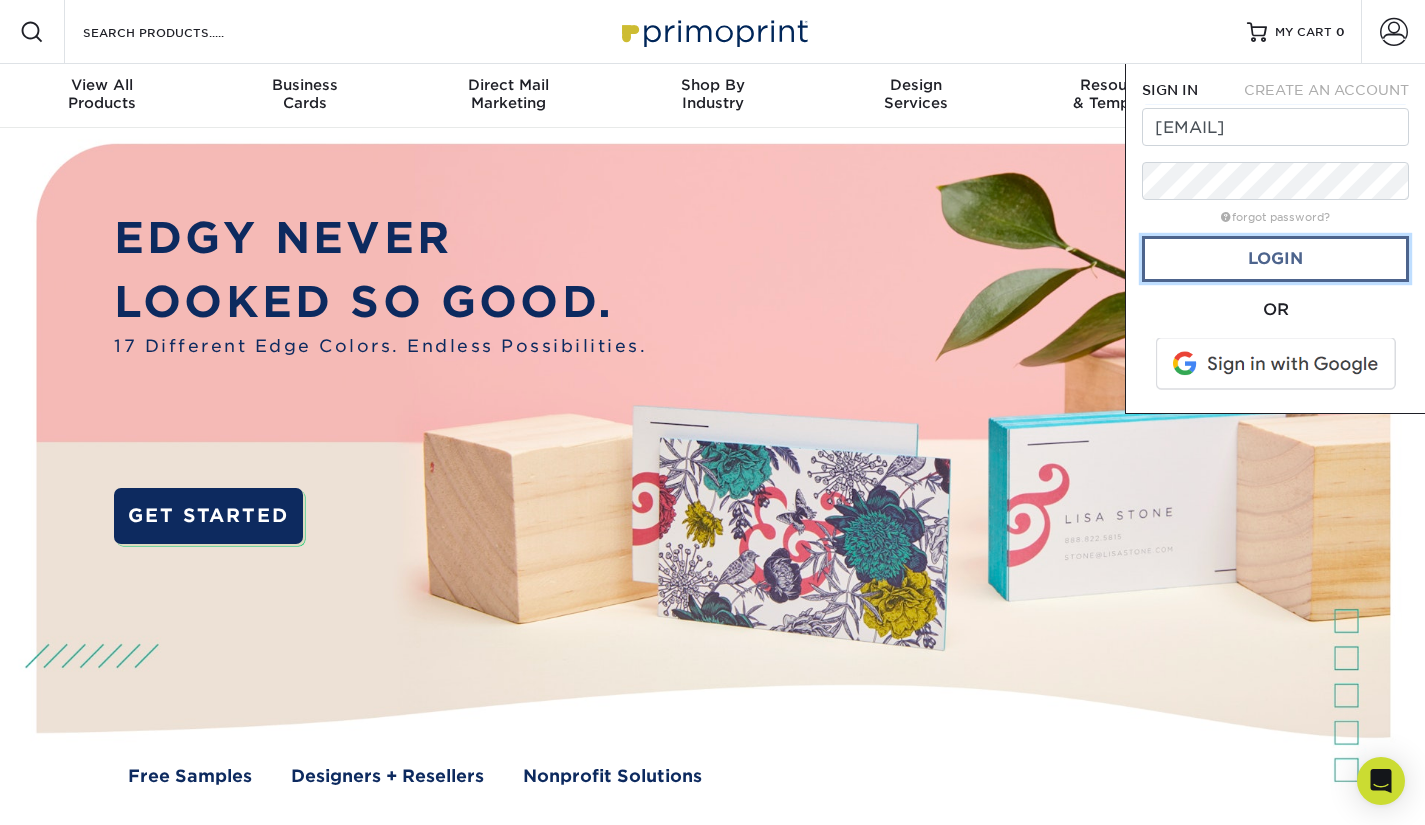 click on "Login" at bounding box center (1275, 259) 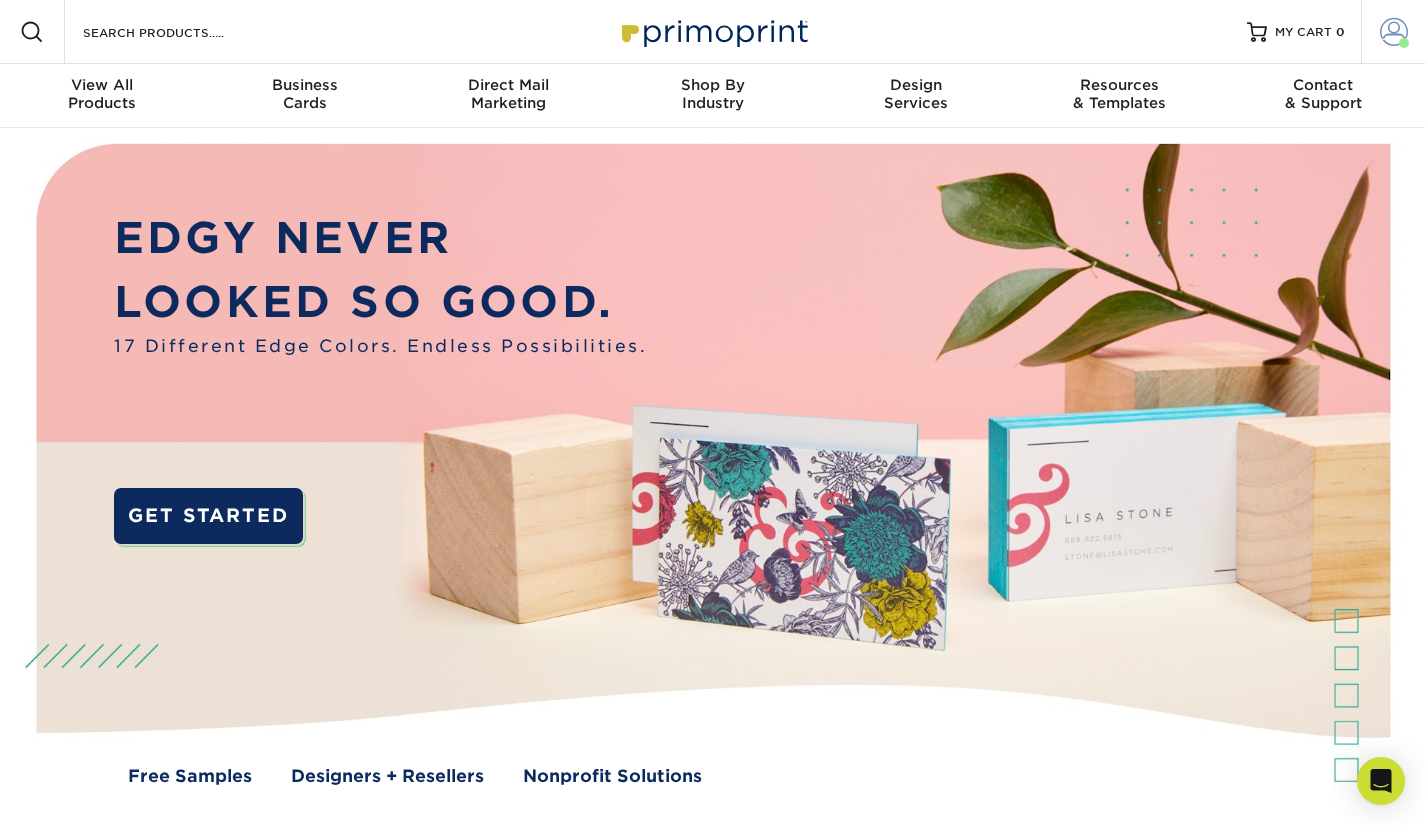 click at bounding box center [1394, 32] 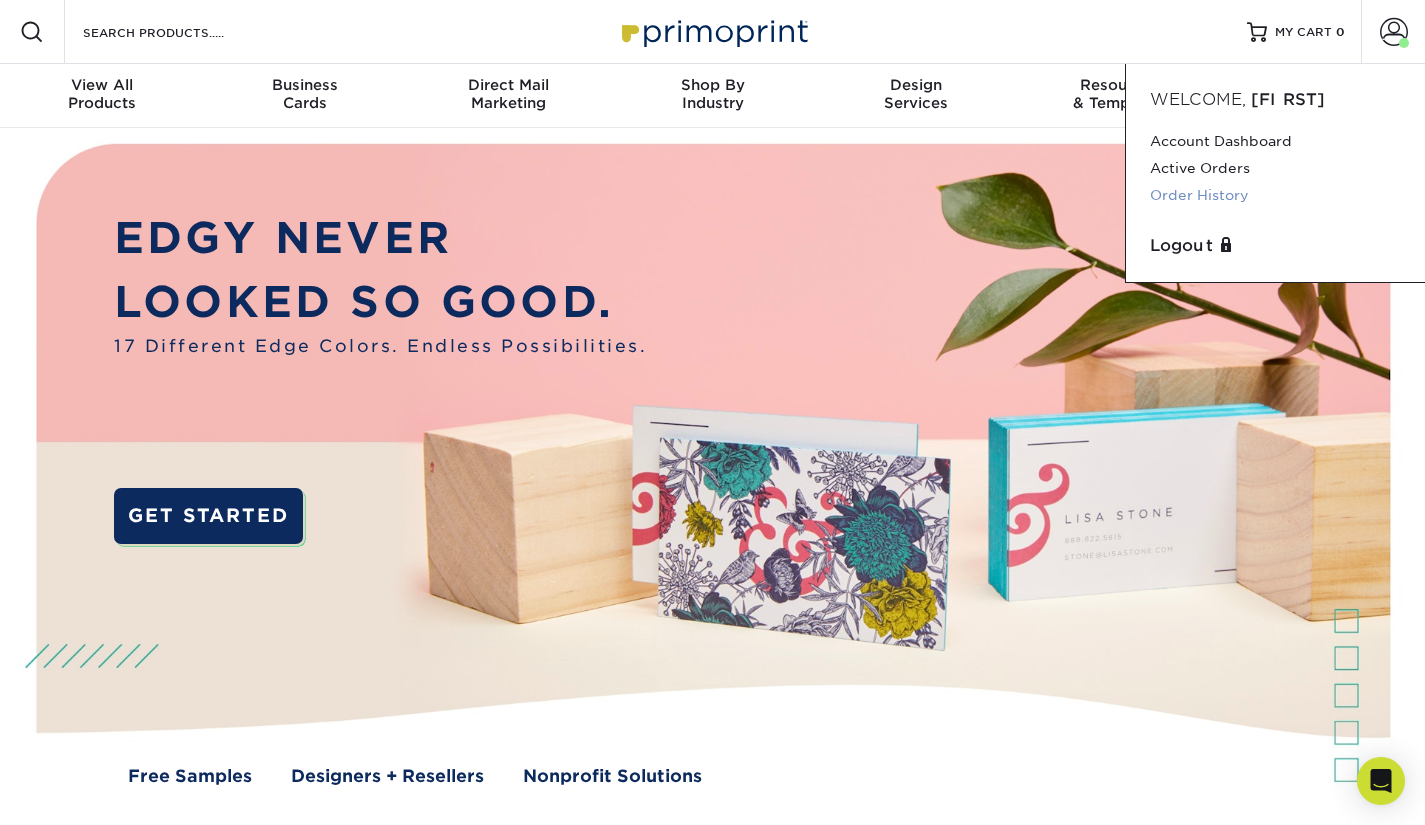click on "Order History" at bounding box center [1275, 195] 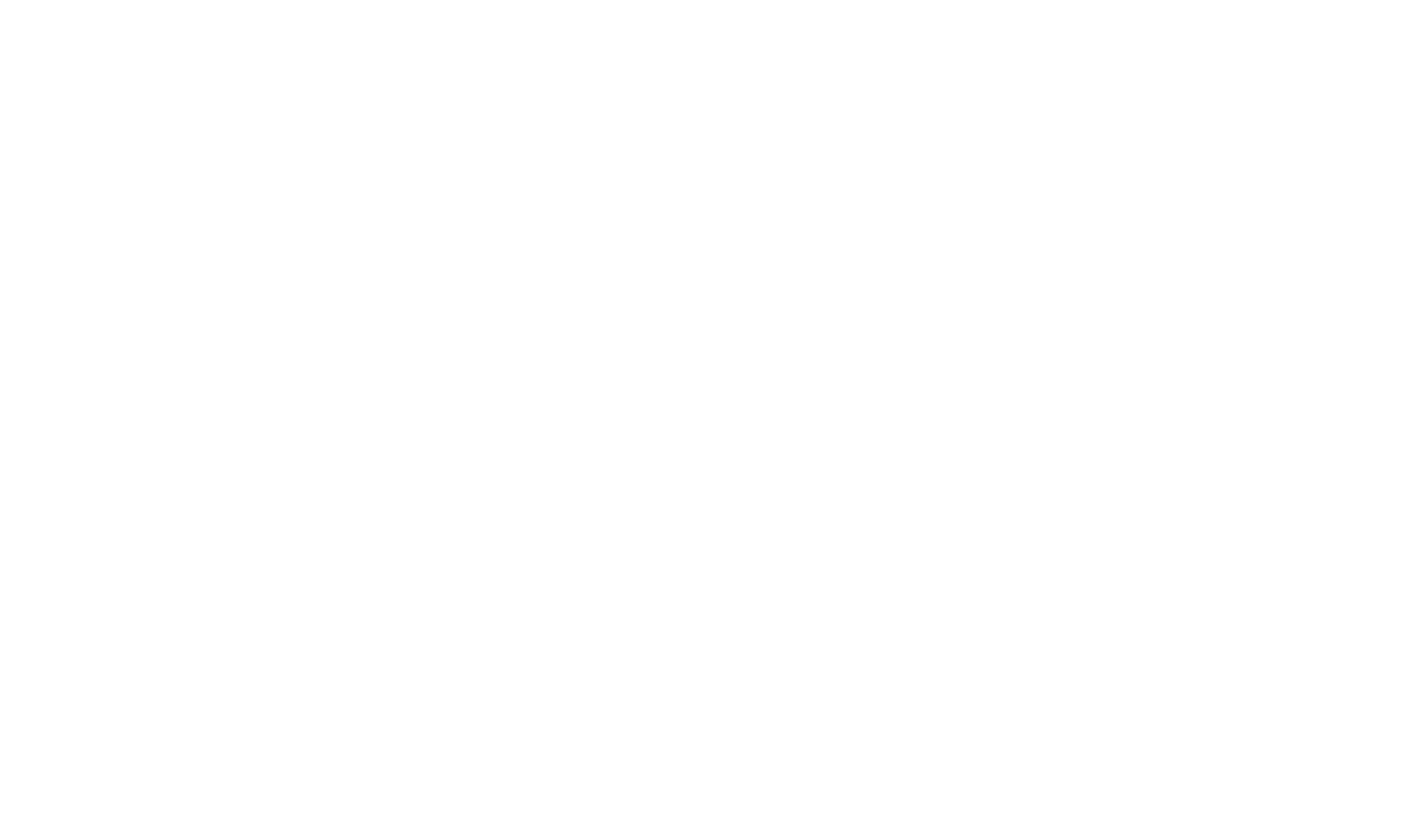 scroll, scrollTop: 0, scrollLeft: 0, axis: both 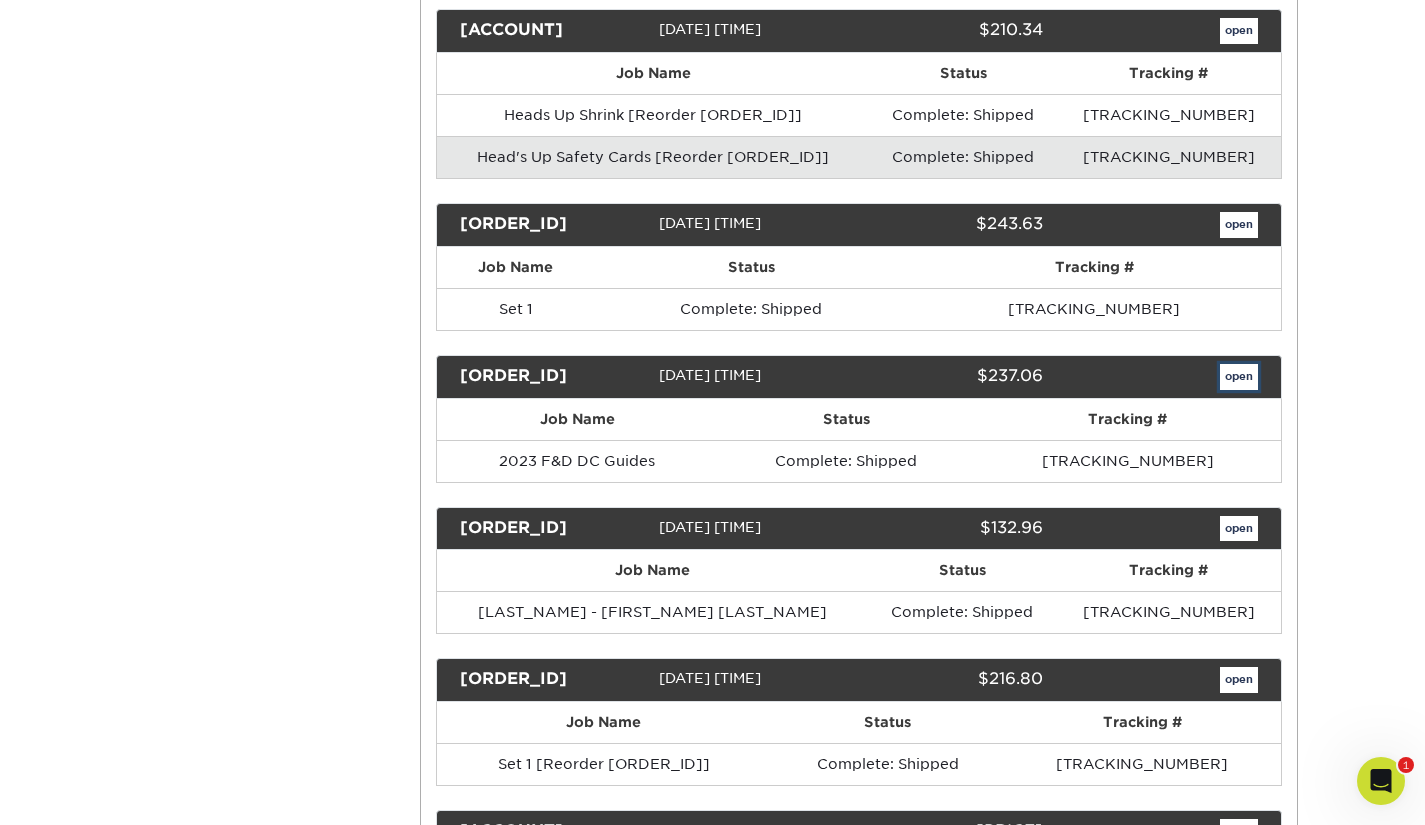 click on "open" at bounding box center (1239, 377) 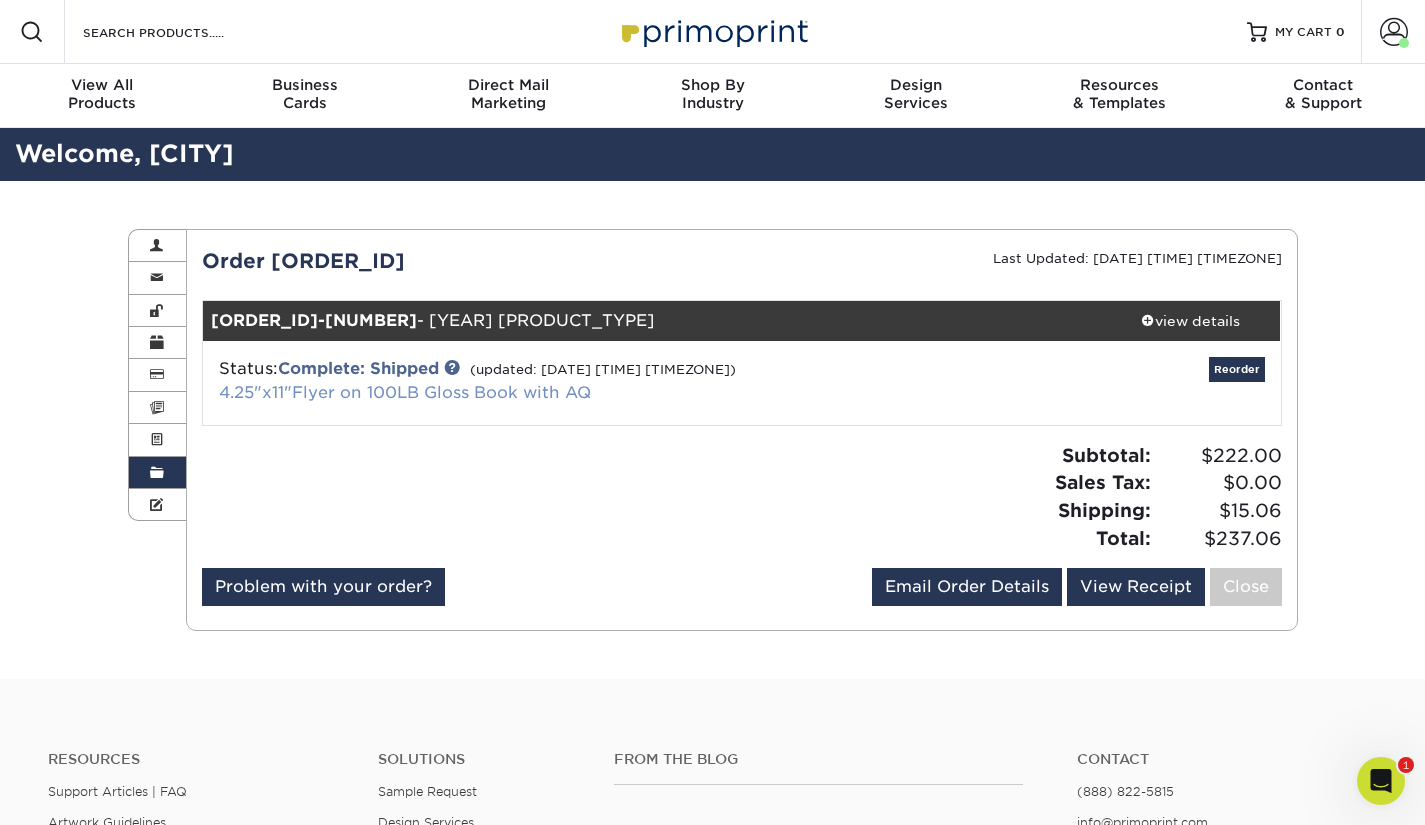 click on "4.25"x11"Flyer on 100LB Gloss Book with AQ" at bounding box center [405, 392] 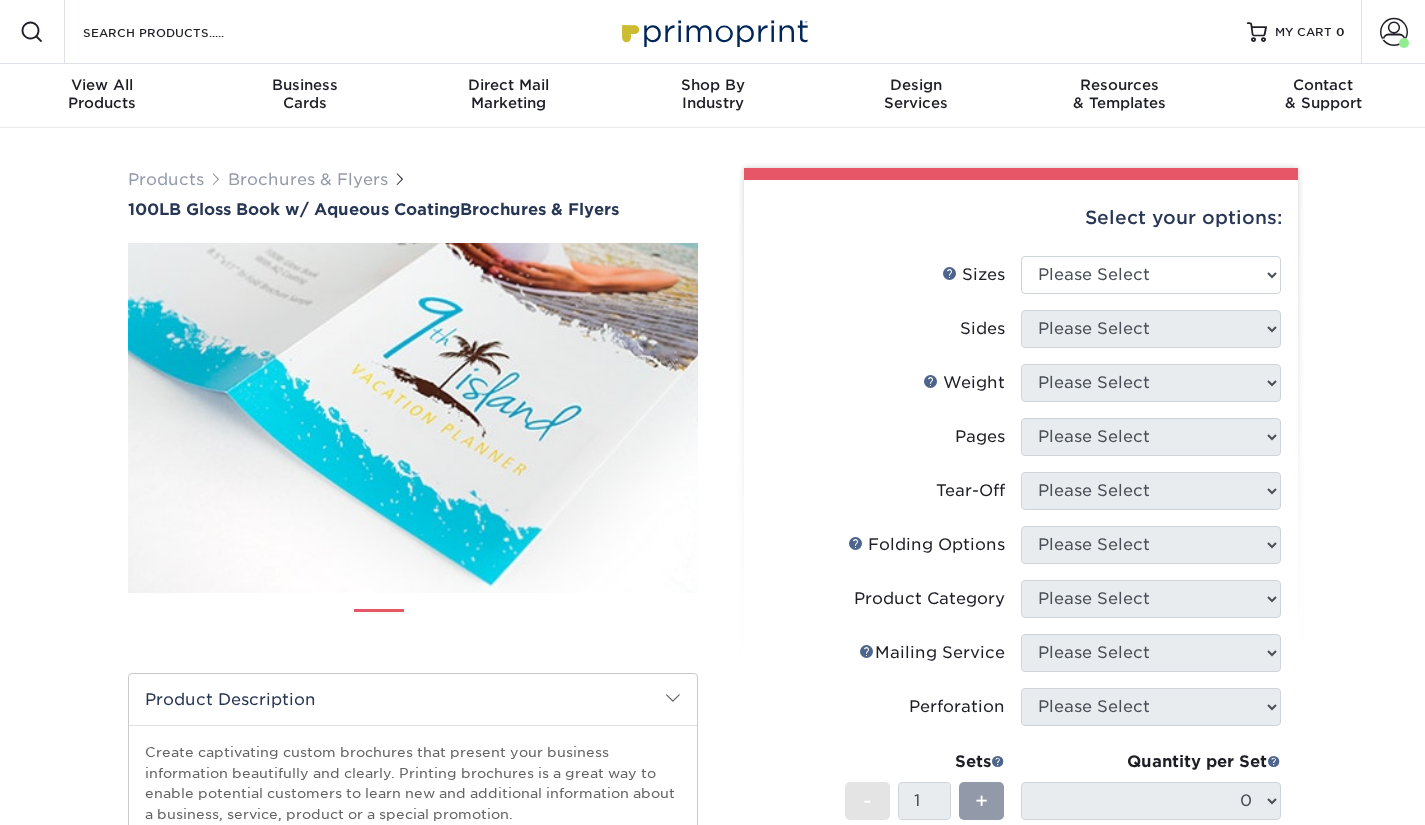 scroll, scrollTop: 0, scrollLeft: 0, axis: both 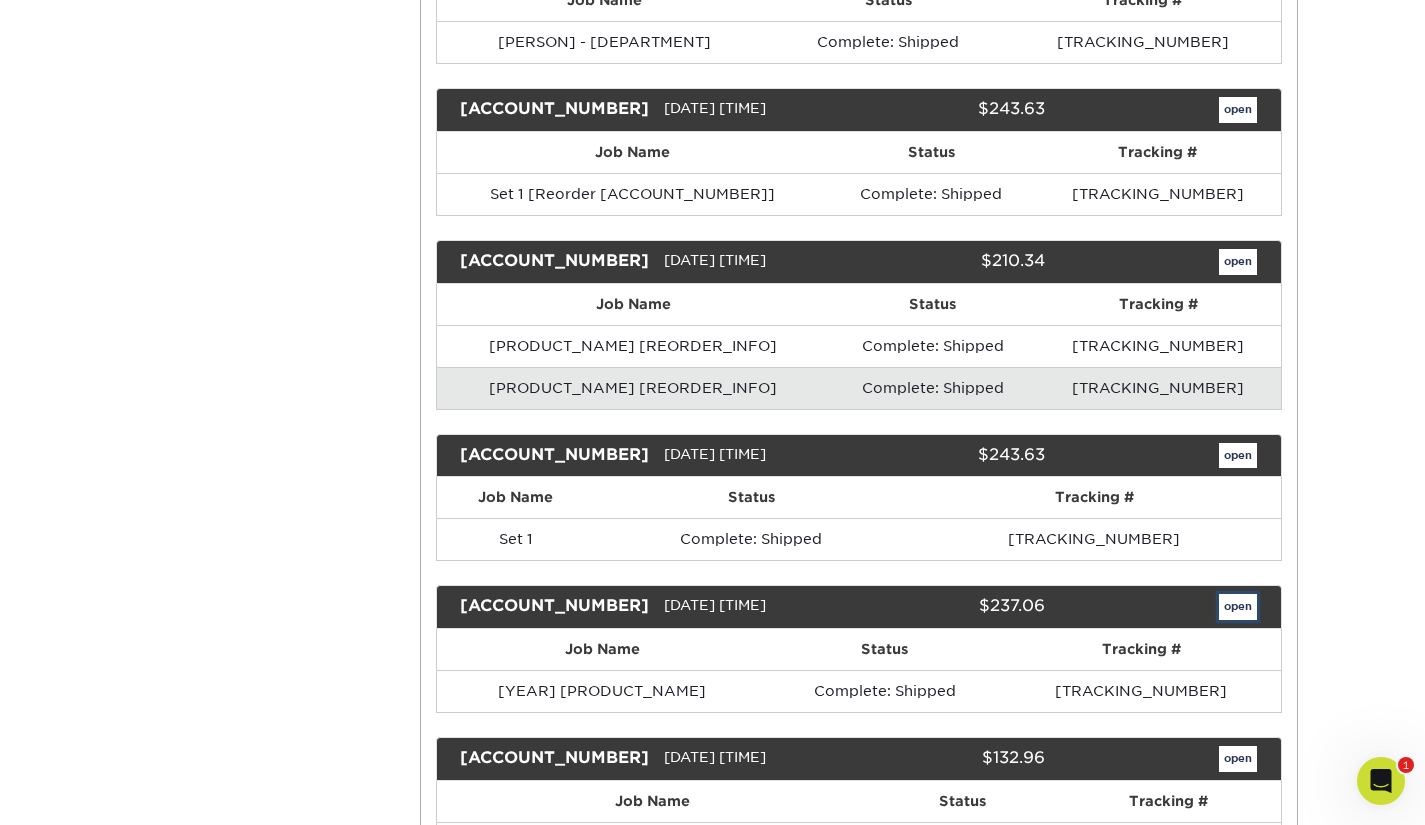 click on "open" at bounding box center (1238, 607) 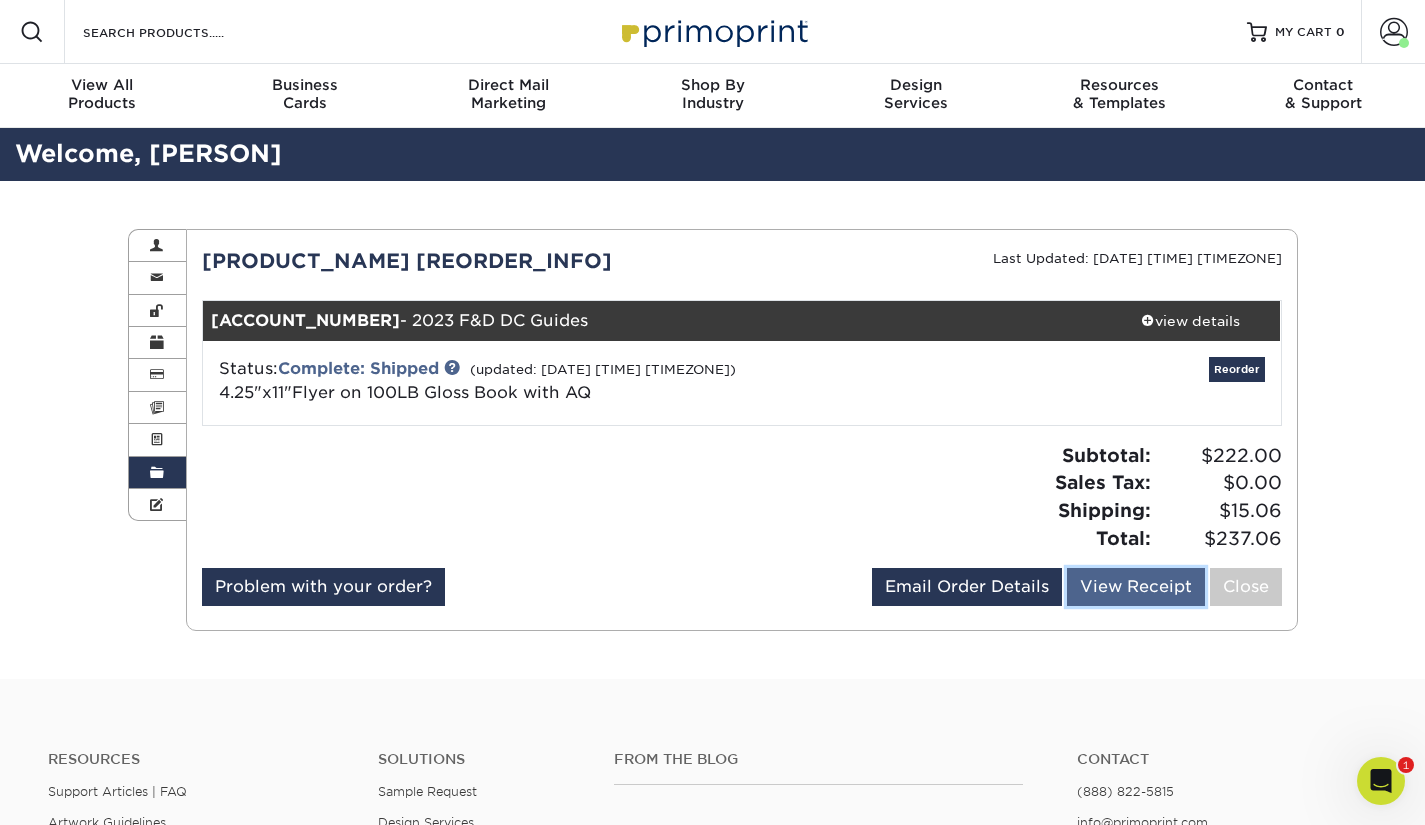 click on "View Receipt" at bounding box center (1136, 587) 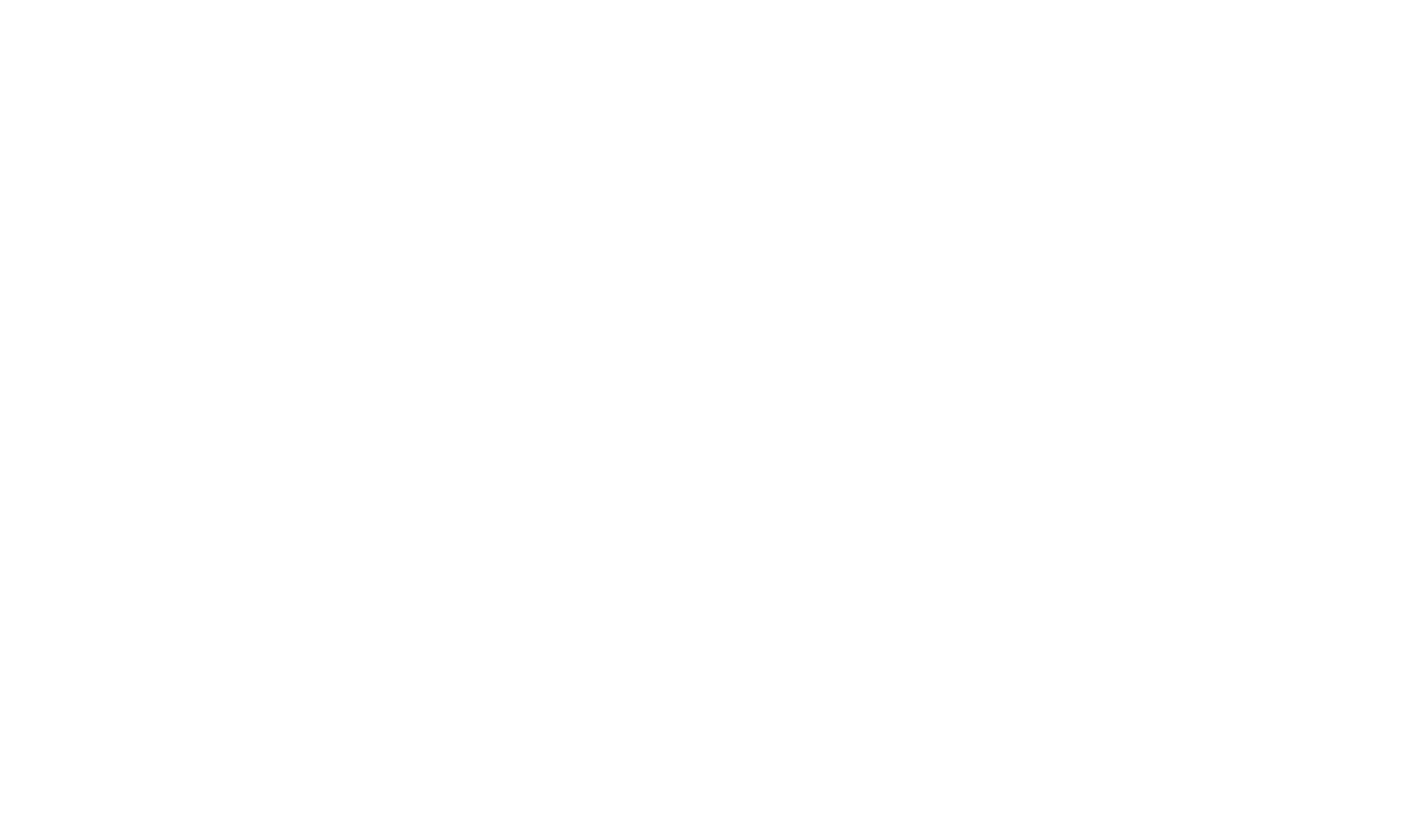 scroll, scrollTop: 0, scrollLeft: 0, axis: both 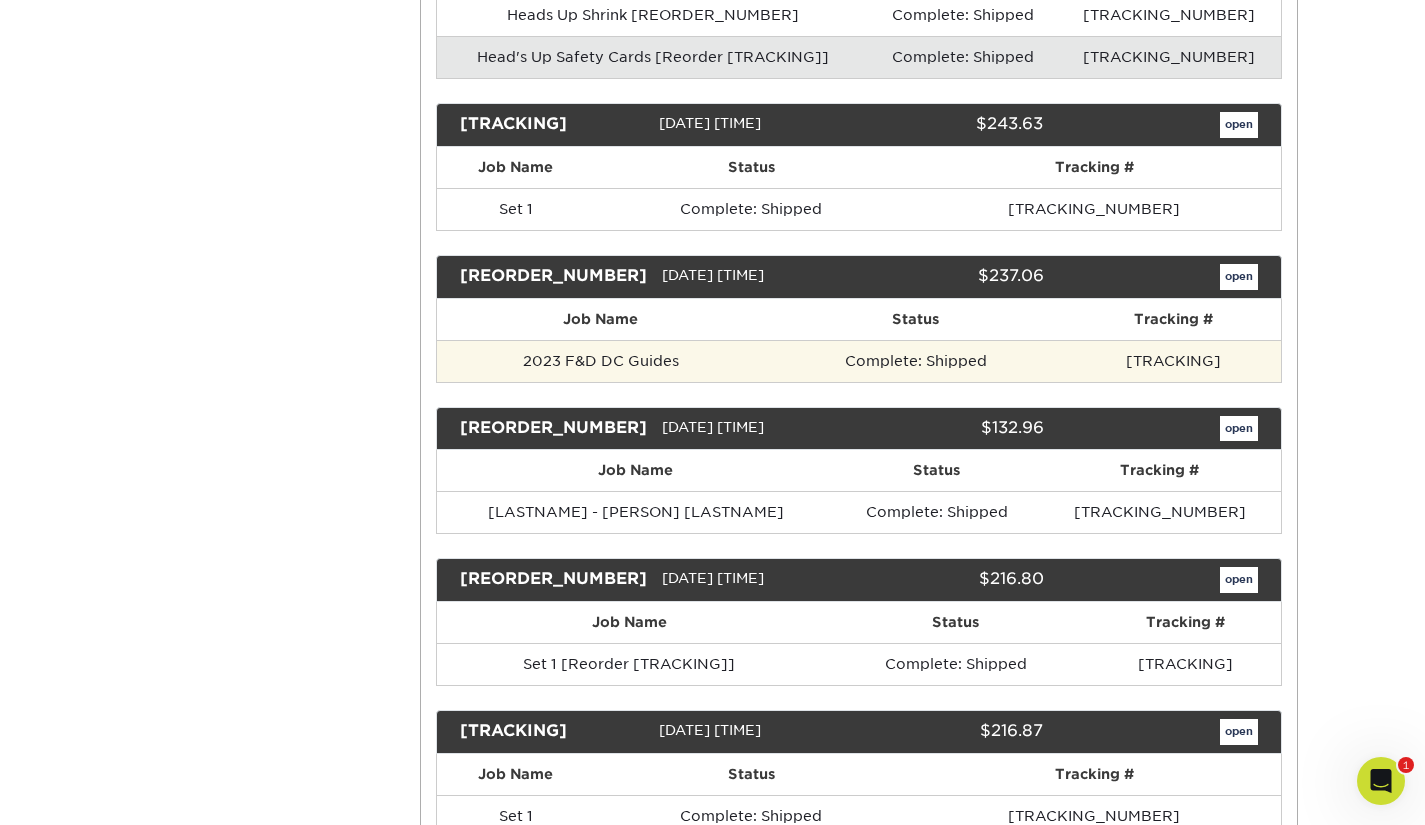 click on "Complete: Shipped" at bounding box center (916, 361) 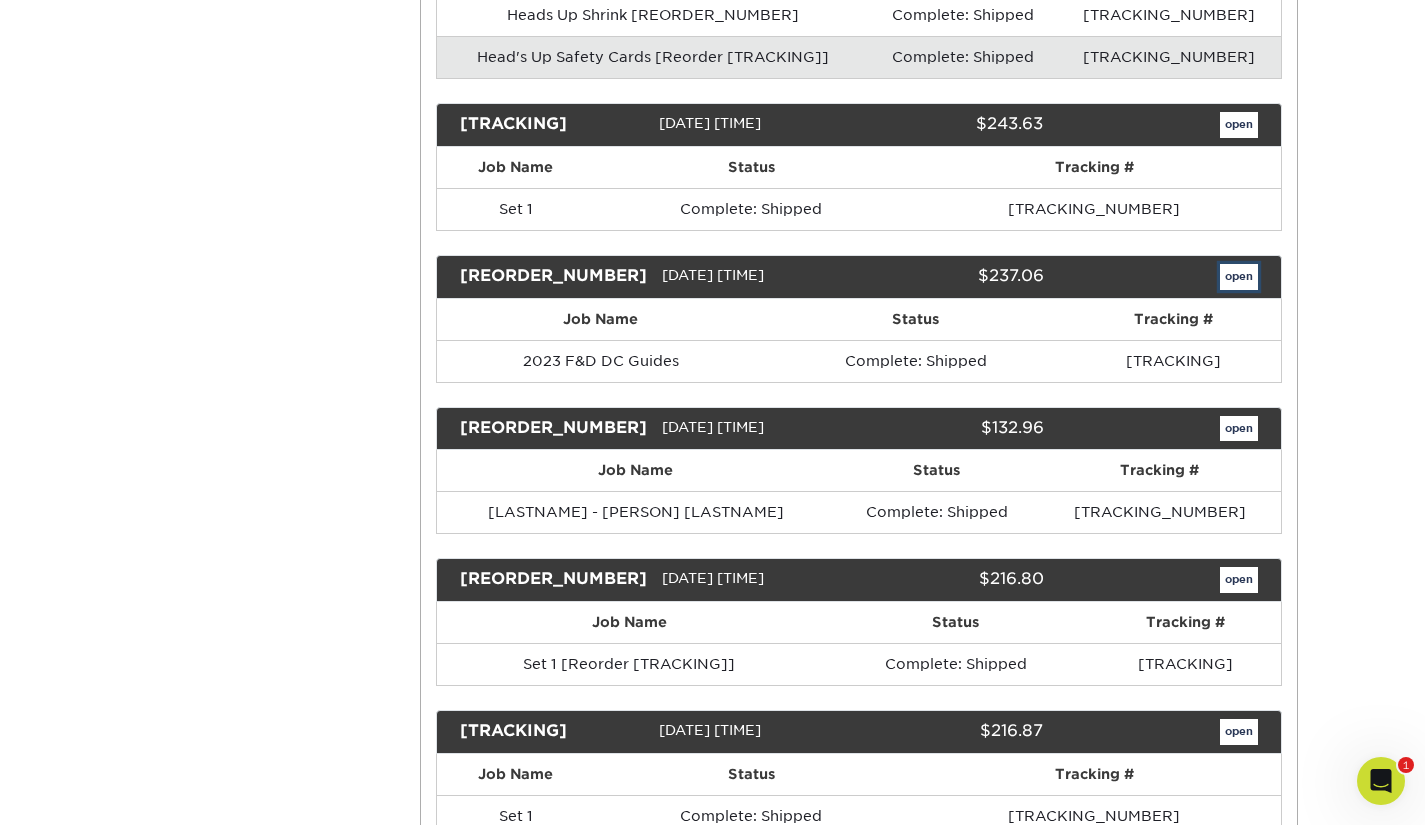 click on "open" at bounding box center (1239, 277) 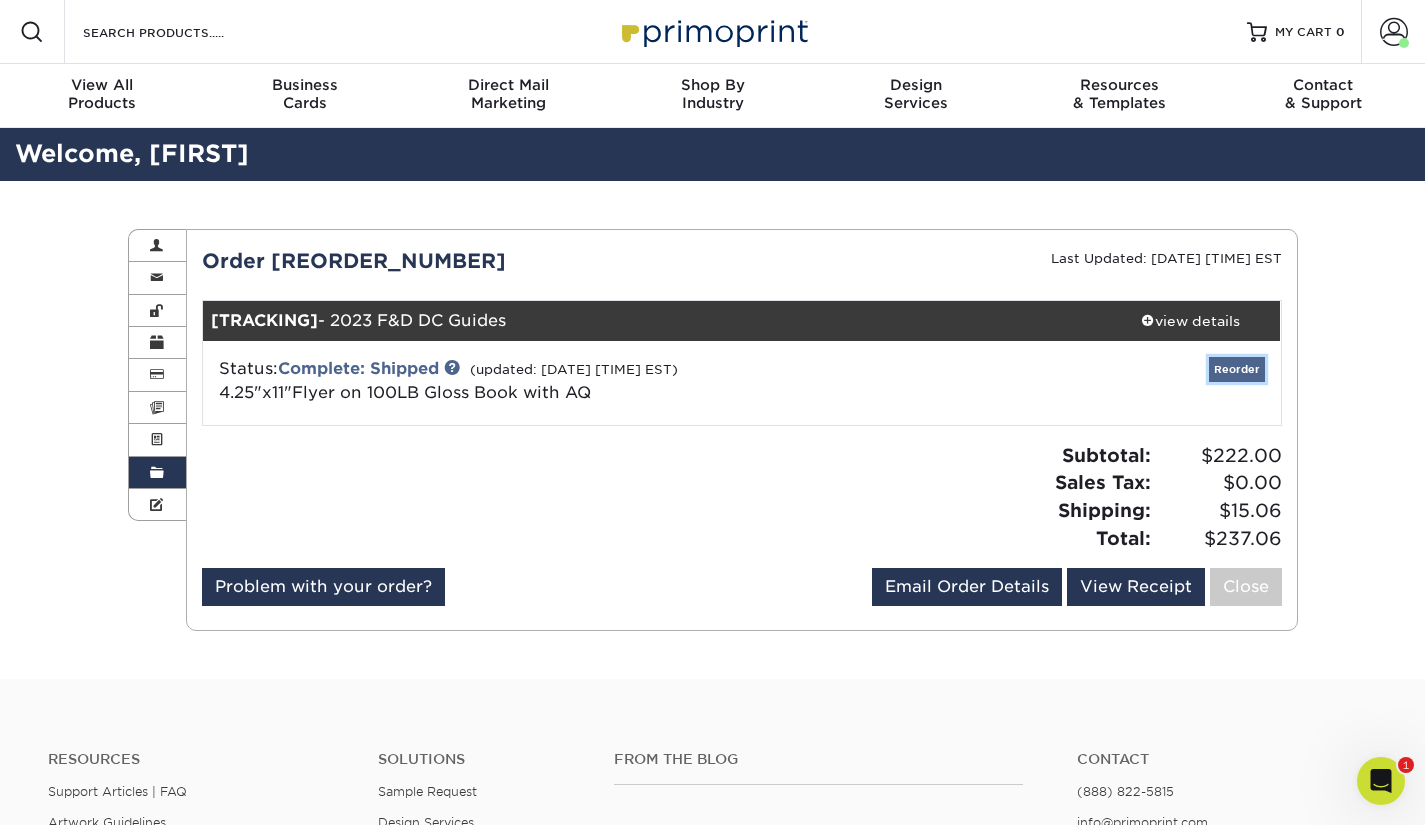 click on "Reorder" at bounding box center [1237, 369] 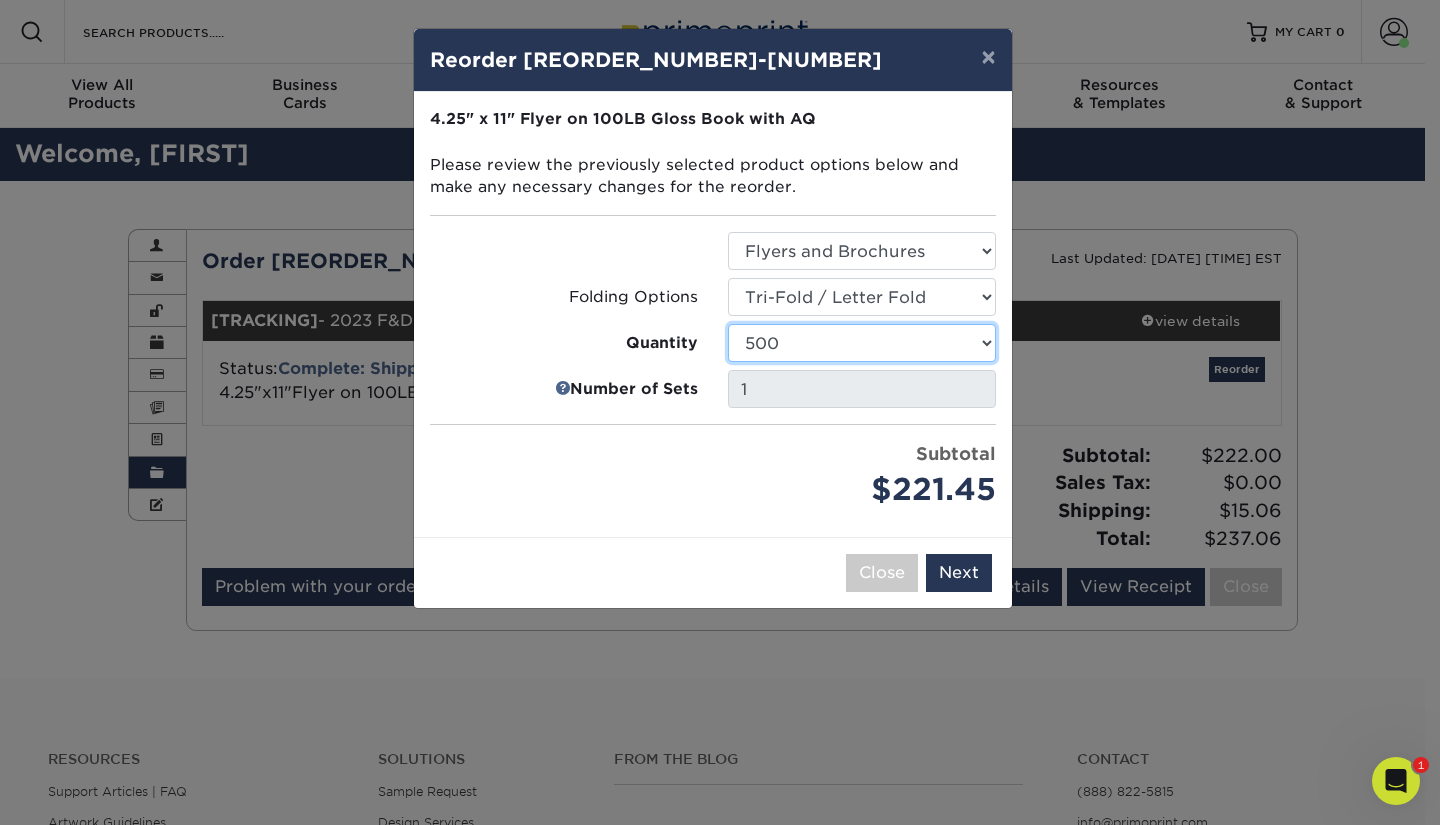 click on "100 250 500 750 1000 1500 2000 2500 3000 4000 5000 6000 7000 8000 9000 10000 15000 20000 25000" at bounding box center (862, 343) 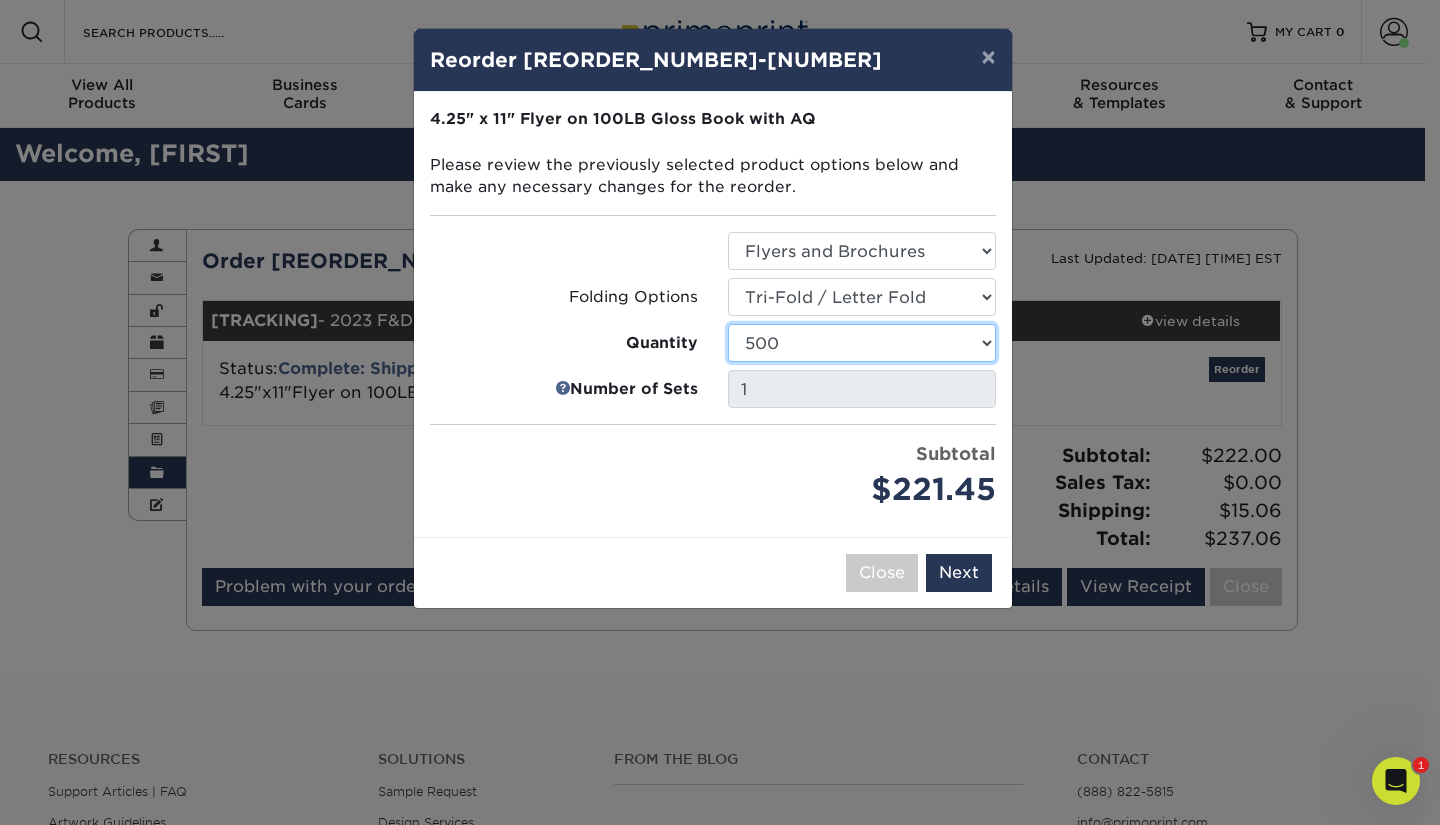click on "100 250 500 750 1000 1500 2000 2500 3000 4000 5000 6000 7000 8000 9000 10000 15000 20000 25000" at bounding box center [862, 343] 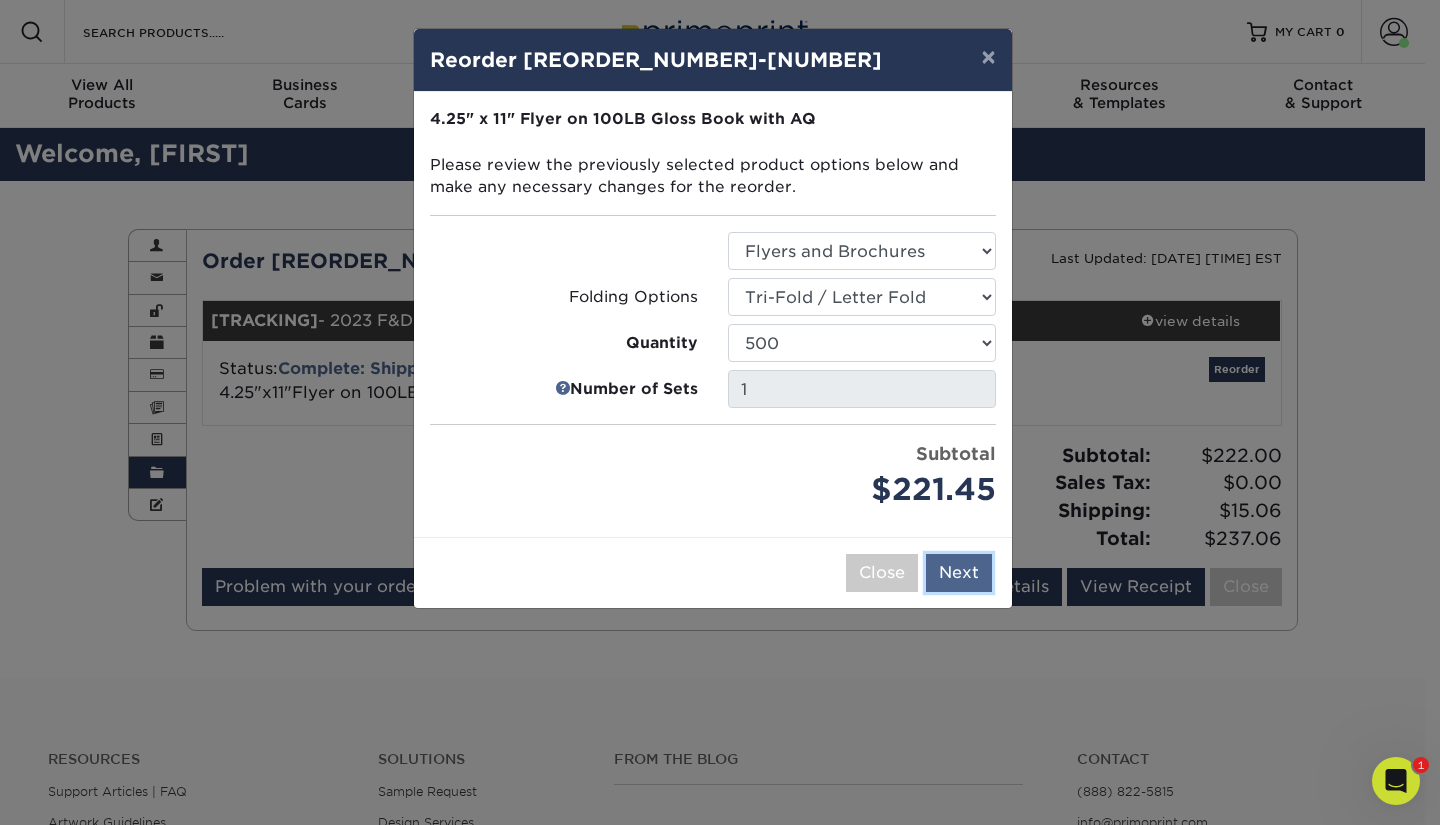 click on "Next" at bounding box center (959, 573) 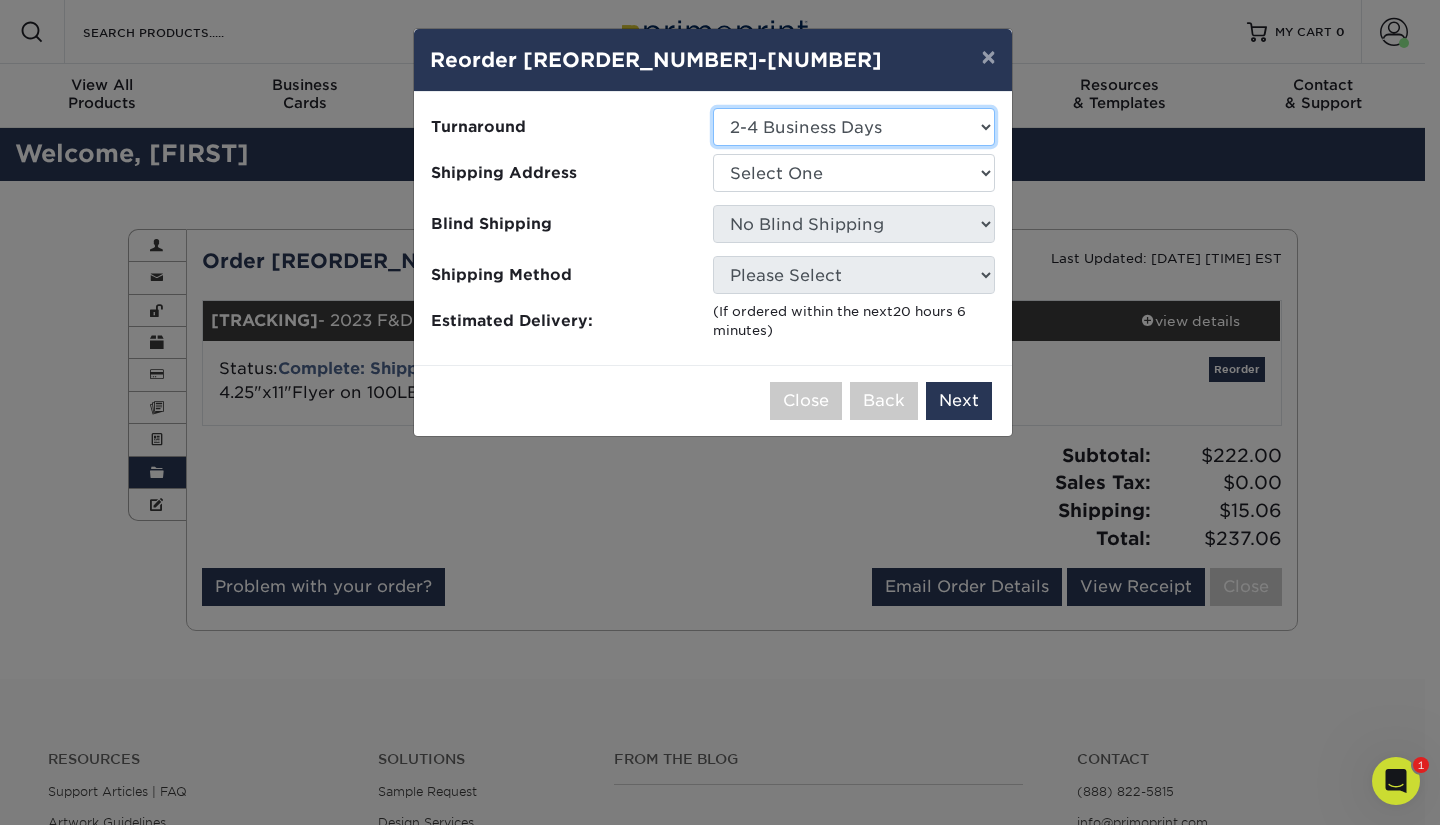 click on "Select One 2-4 Business Days 2 Day Next Business Day" at bounding box center [854, 127] 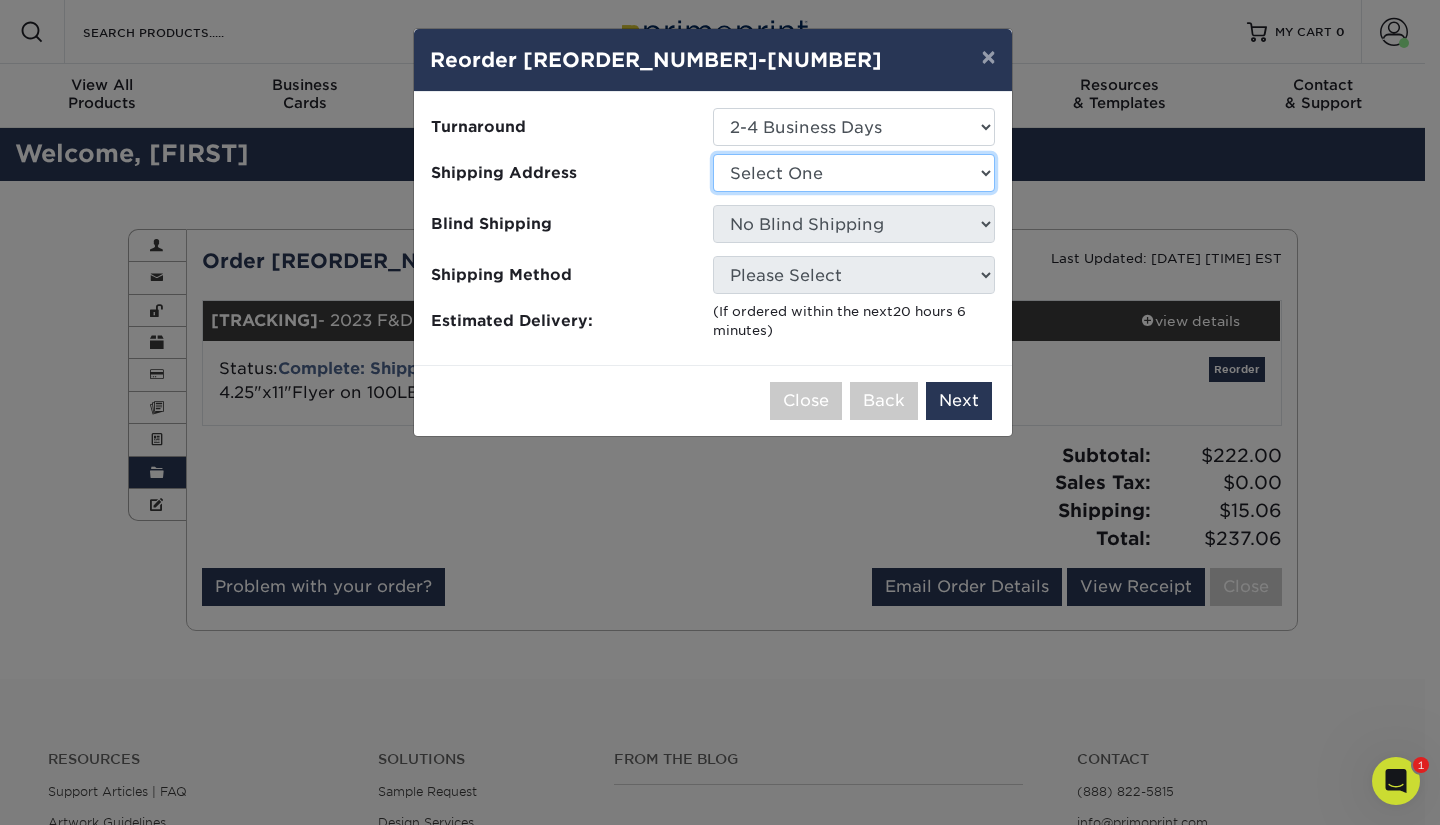 click on "Select One
Caught Orange Handed cards for SAM
F&D BOB
Fiber Choice 10 ct Sell Sheet for Rite Aid
GA Conference
GYB Card - CW
GYB Card - Supply Chain
GYB Cards - Store
GYB Cards - Store only
HD Warm Up Cards Office" at bounding box center [854, 173] 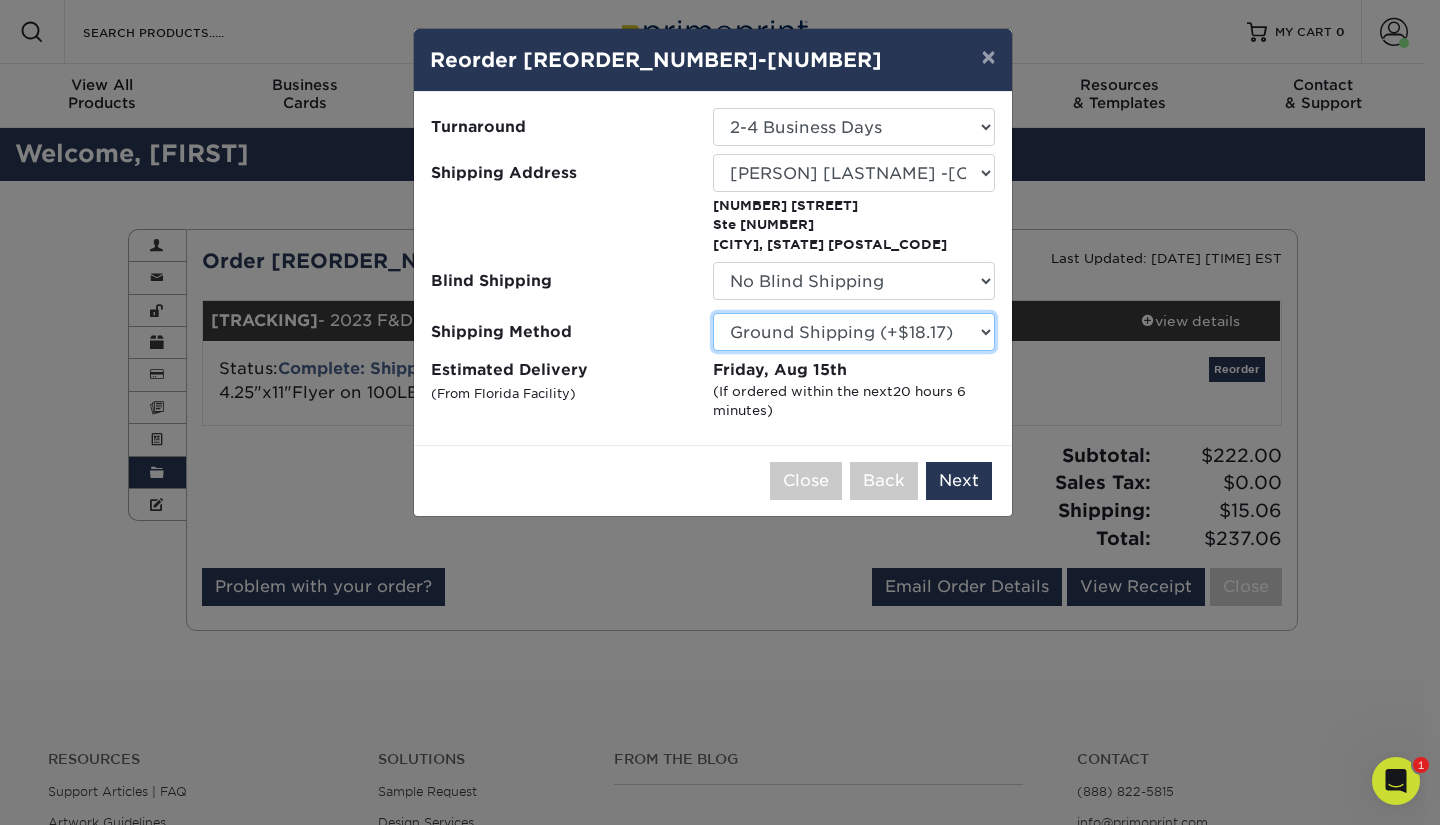 click on "Please Select Ground Shipping (+$18.17) 3 Day Shipping Service (+$24.24) 2 Day Air Shipping (+$28.16) Next Day Shipping by 5pm (+$45.08) Next Day Shipping by 12 noon (+$54.75) Next Day Air Early A.M. (+$301.58)" at bounding box center [854, 332] 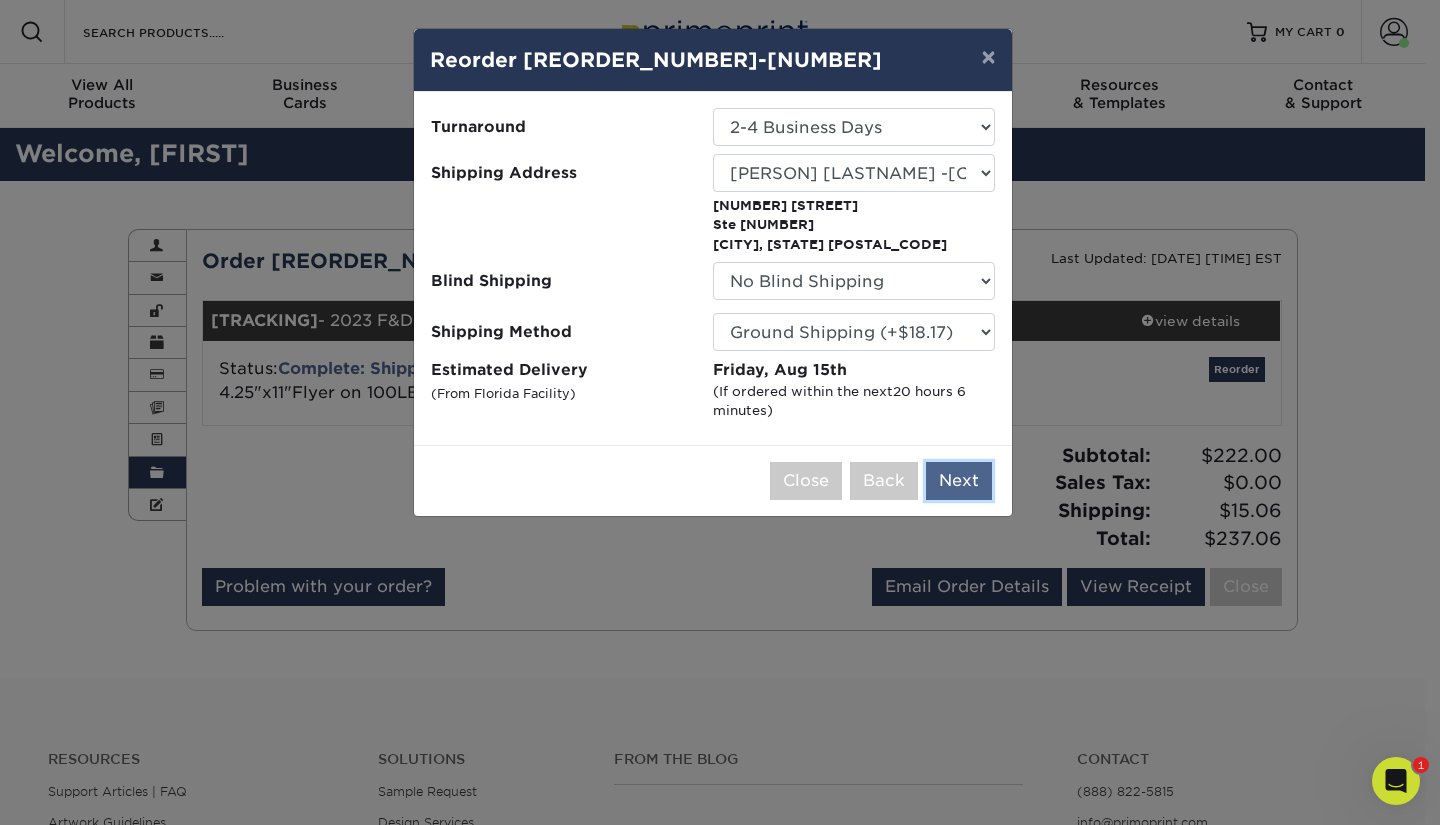click on "Next" at bounding box center (959, 481) 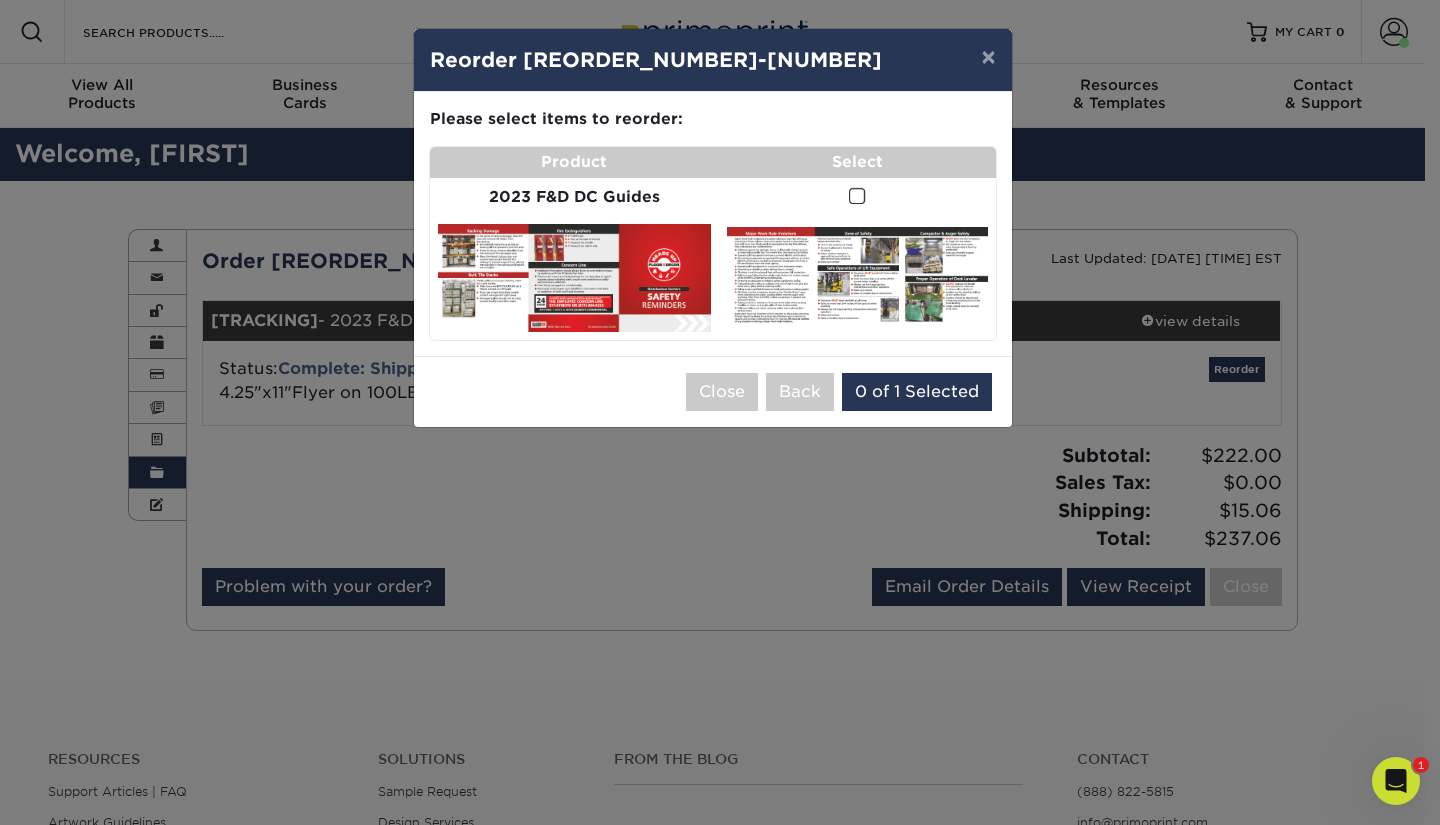 click at bounding box center [857, 196] 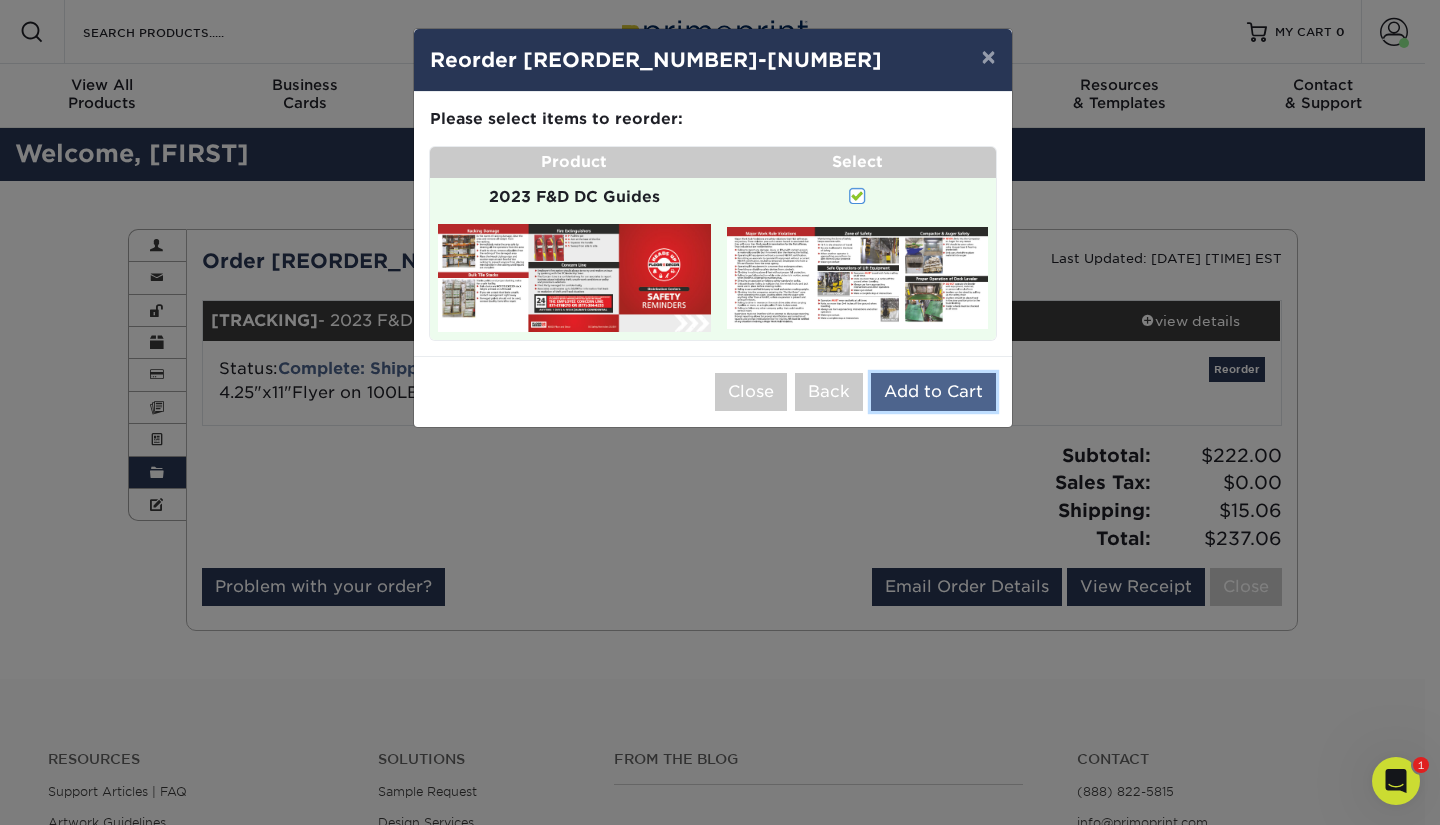 click on "Add to Cart" at bounding box center (933, 392) 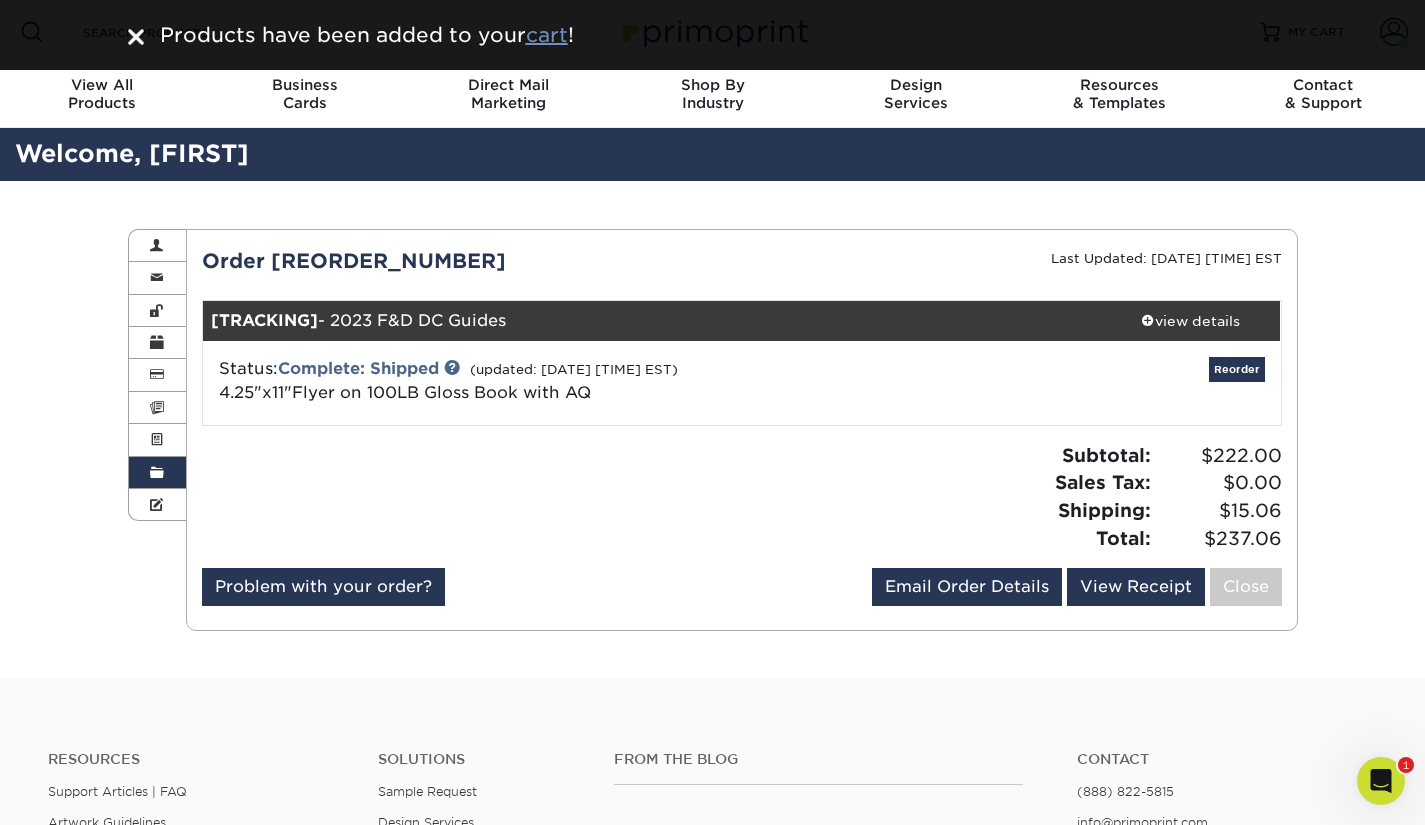 click on "cart" at bounding box center (547, 35) 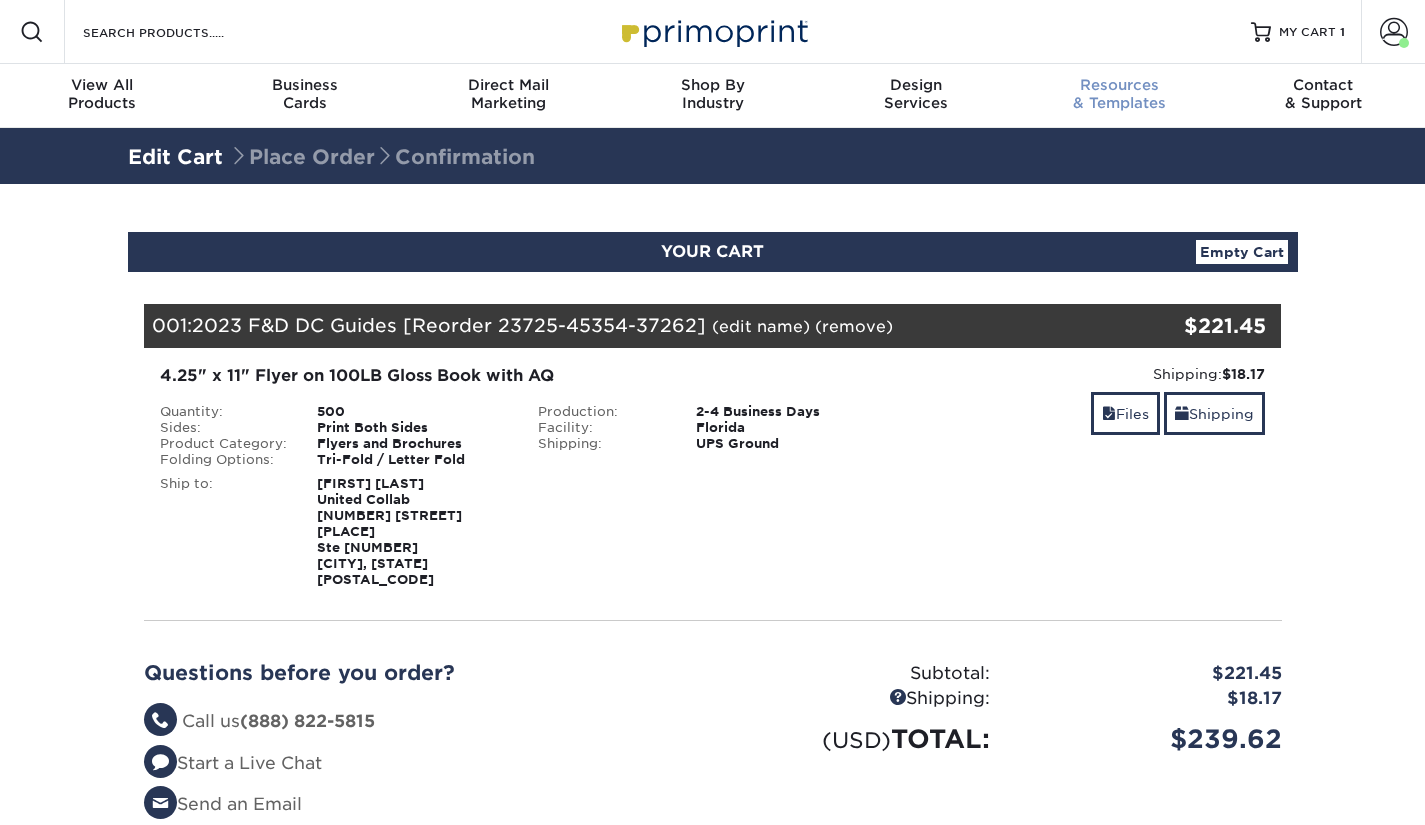 scroll, scrollTop: 0, scrollLeft: 0, axis: both 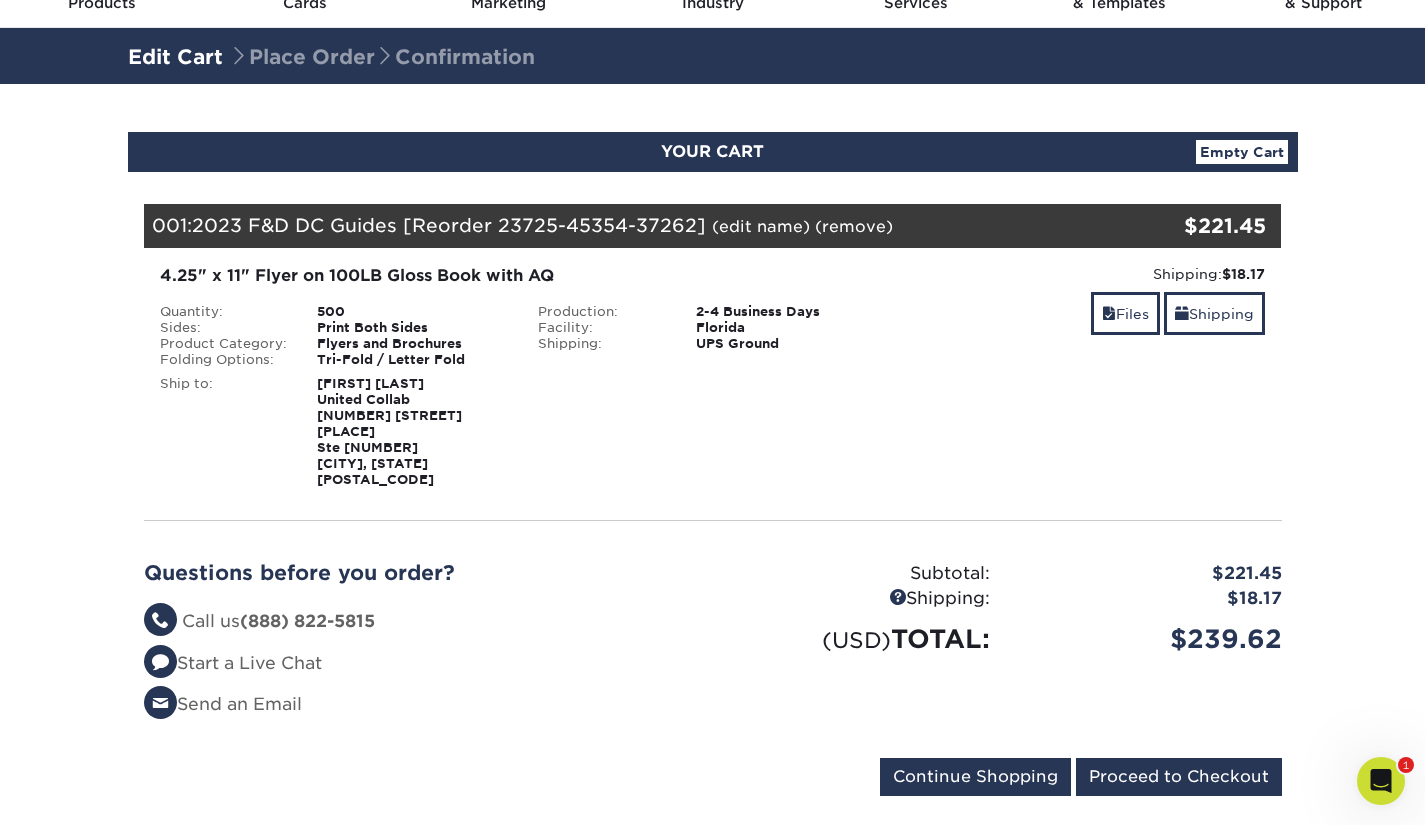 click on "Empty Cart" at bounding box center (1242, 152) 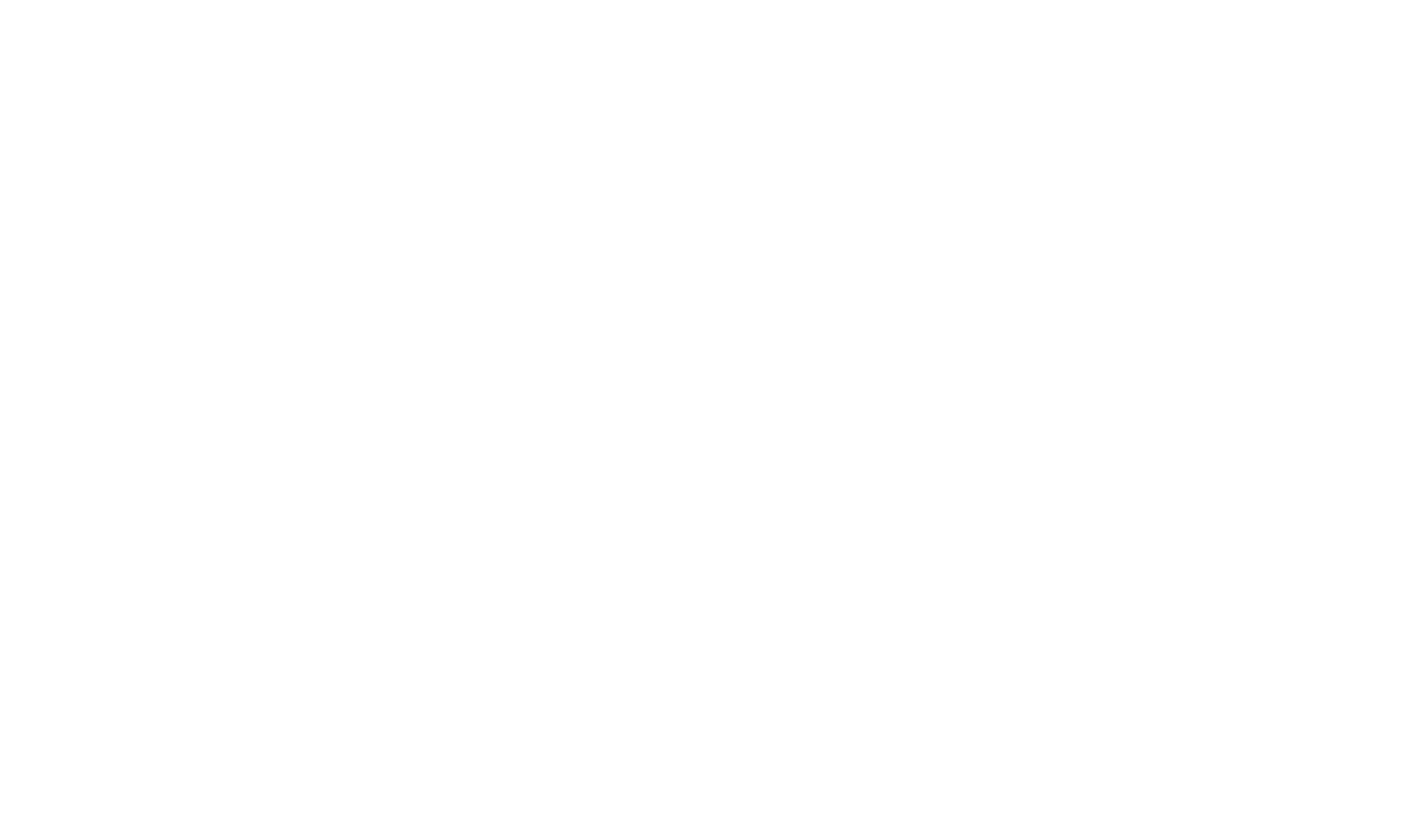 scroll, scrollTop: 0, scrollLeft: 0, axis: both 